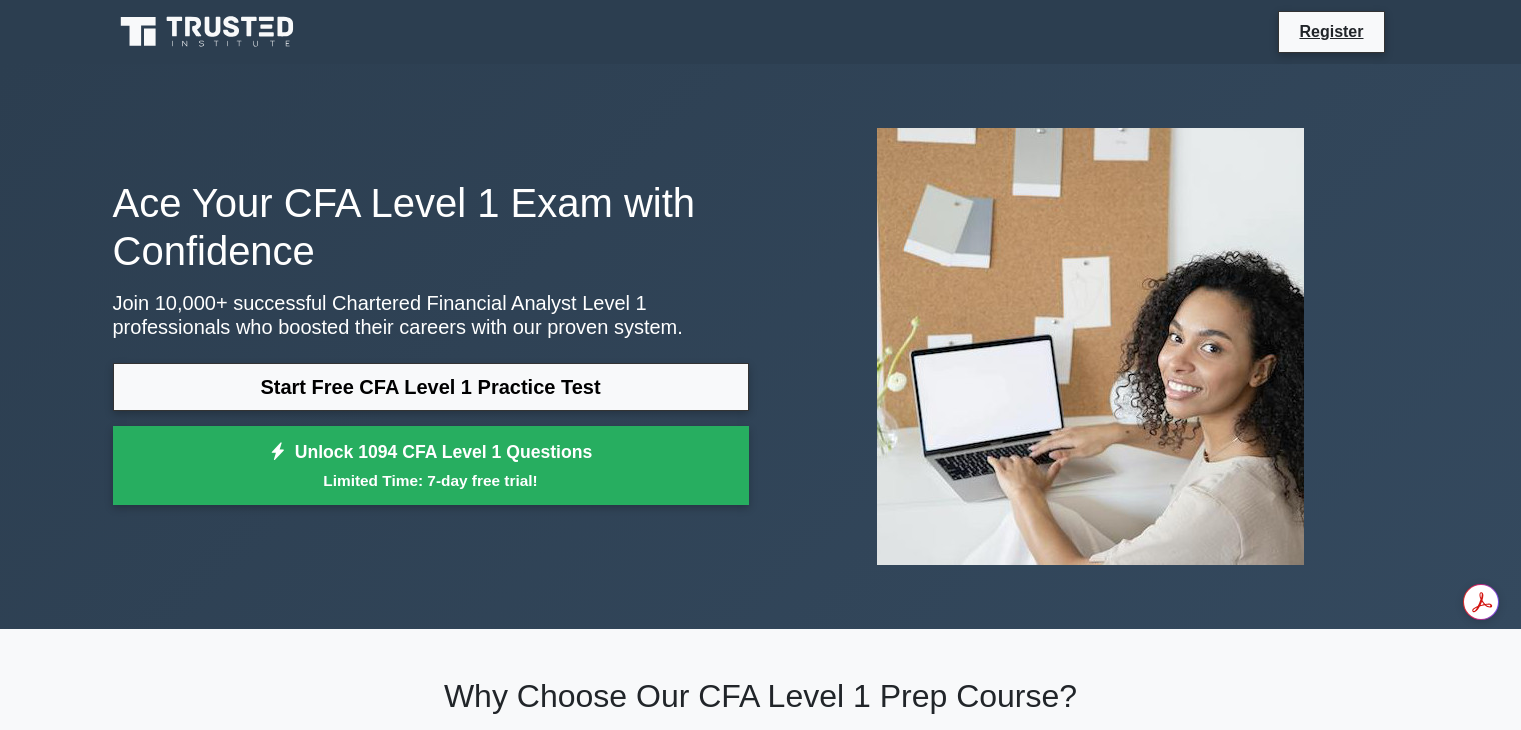 scroll, scrollTop: 0, scrollLeft: 0, axis: both 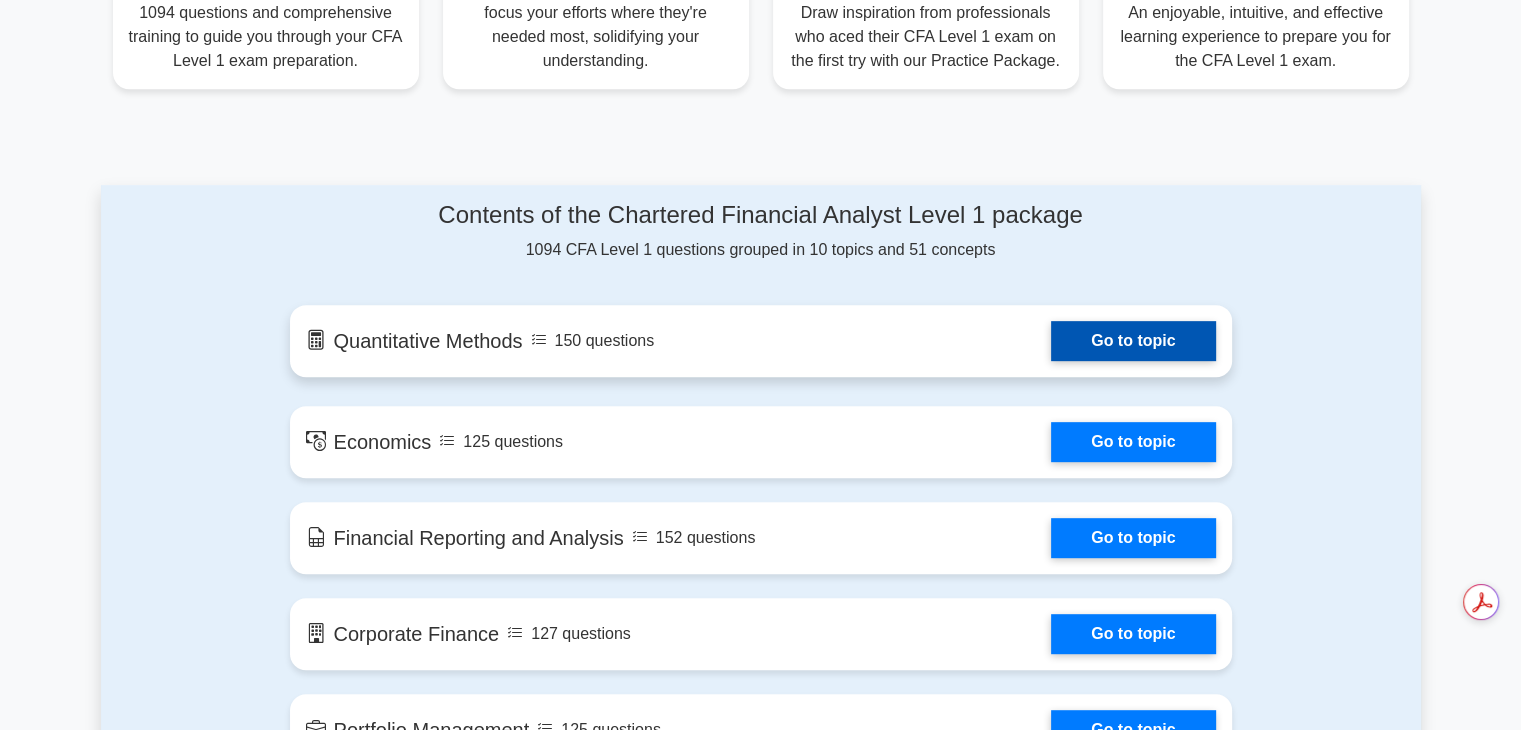 click on "Go to topic" at bounding box center (1133, 341) 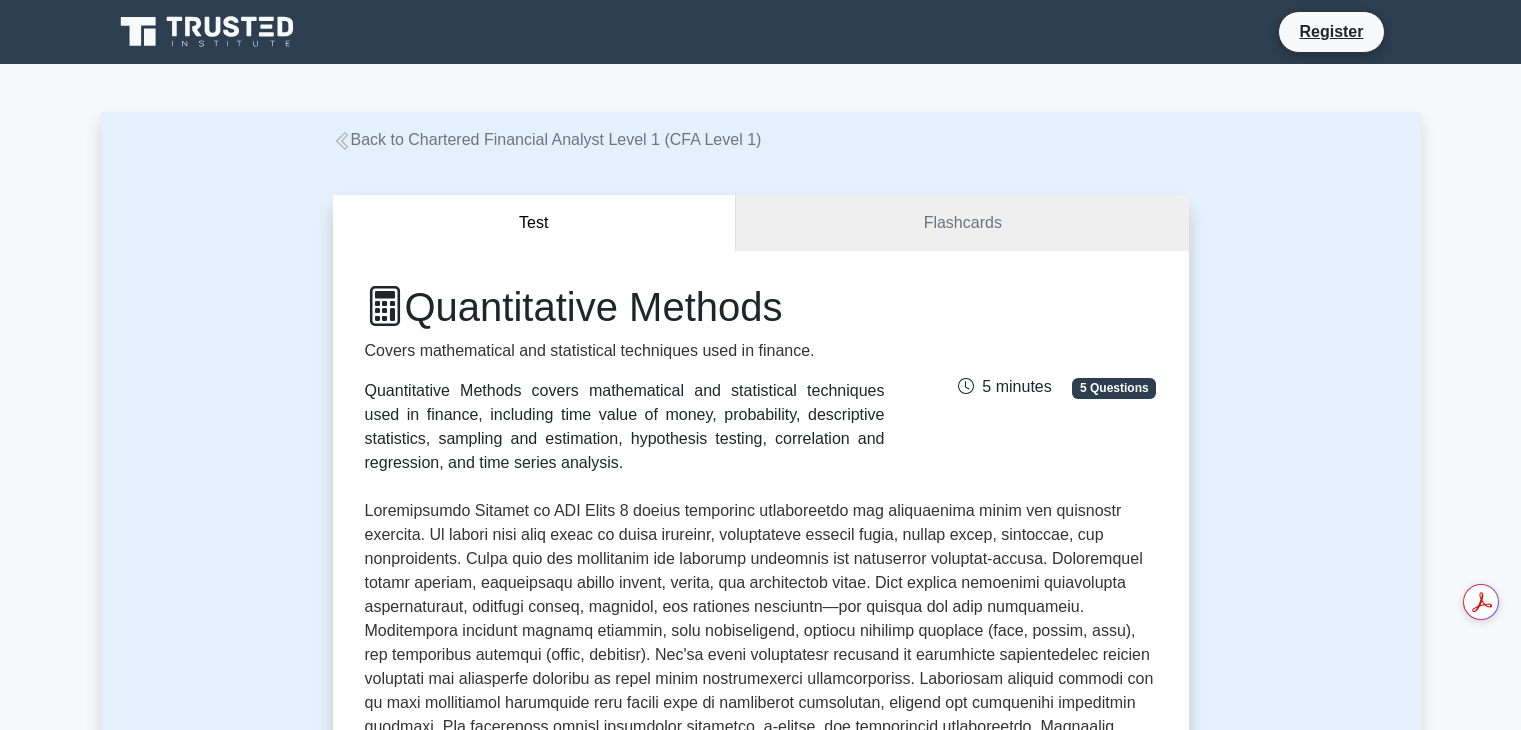 scroll, scrollTop: 0, scrollLeft: 0, axis: both 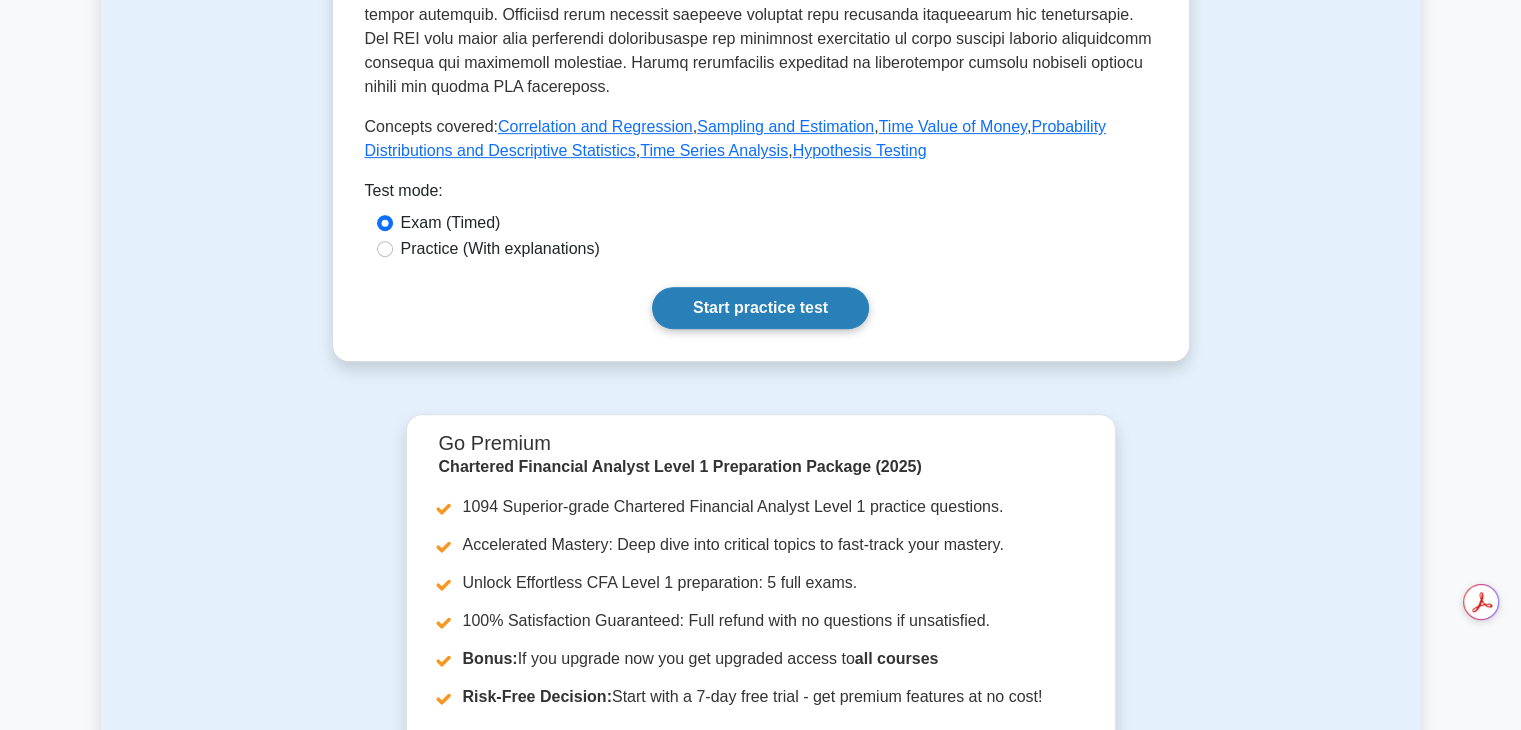 click on "Start practice test" at bounding box center (760, 308) 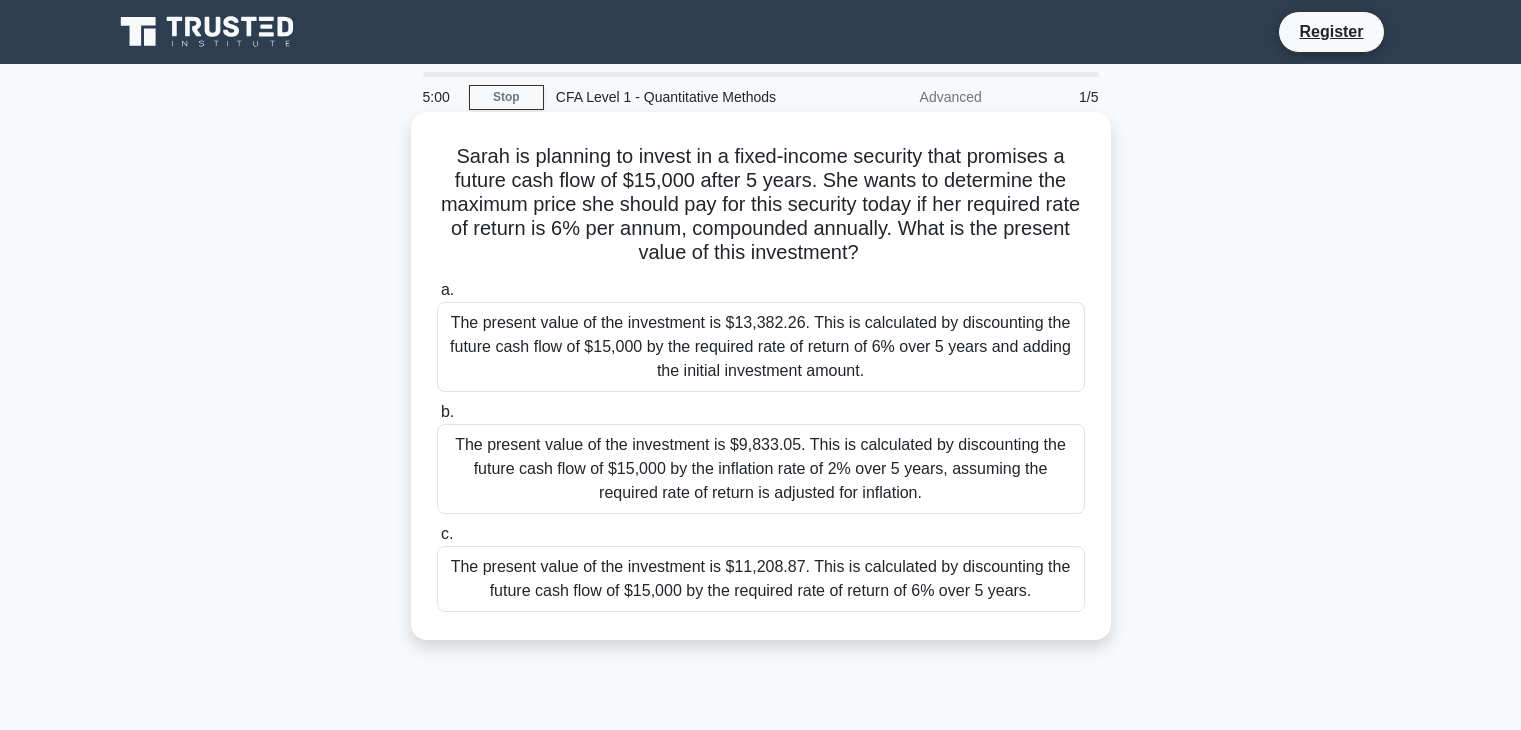 scroll, scrollTop: 0, scrollLeft: 0, axis: both 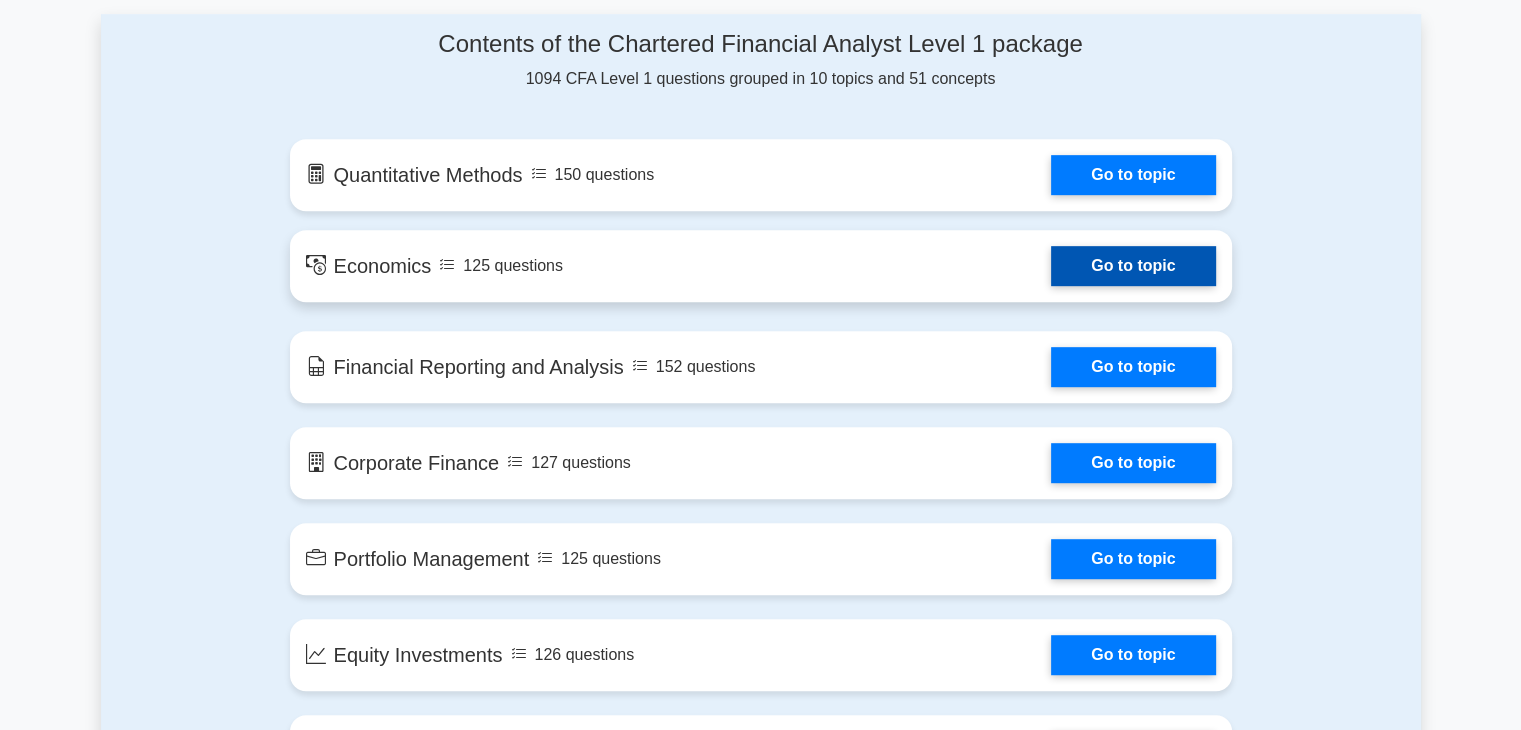 click on "Go to topic" at bounding box center (1133, 266) 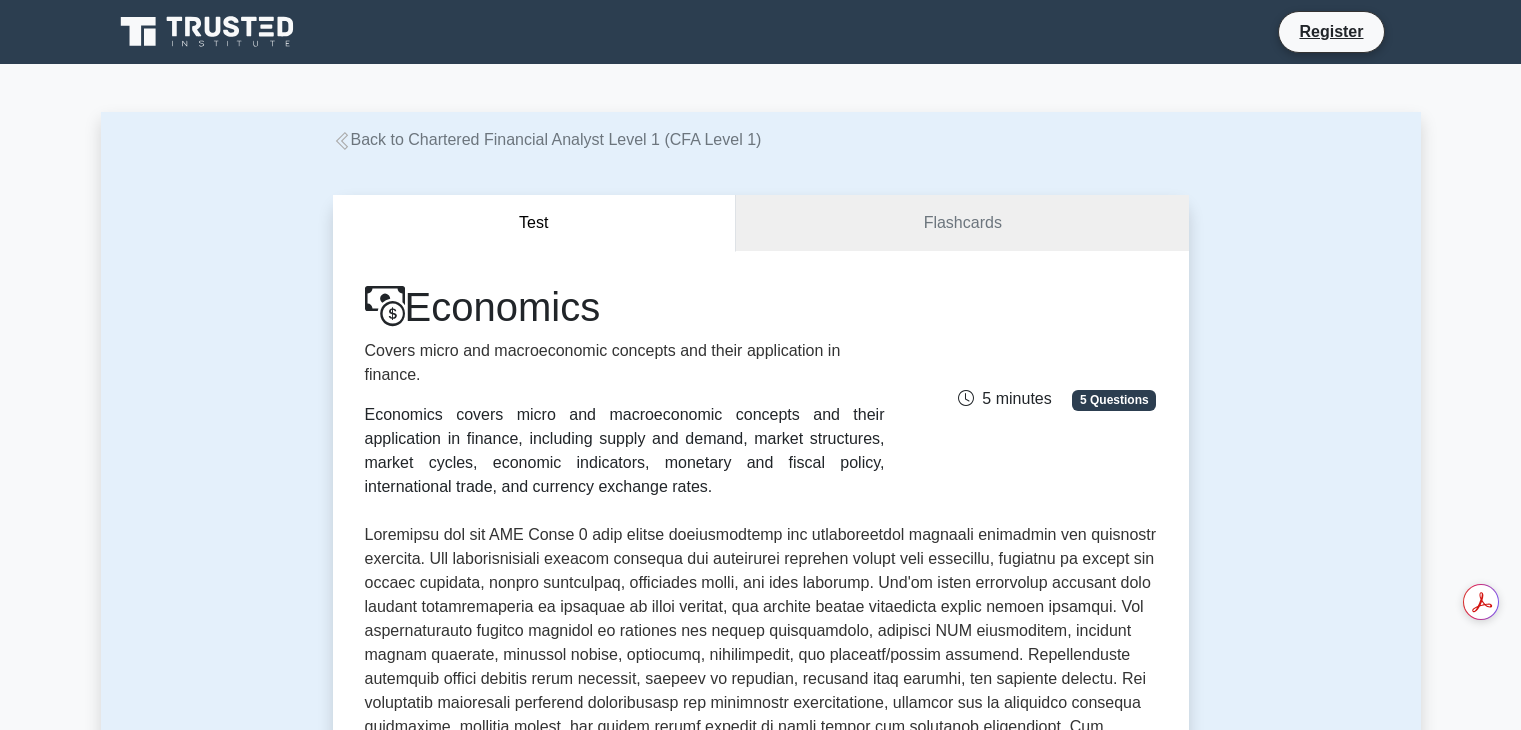 scroll, scrollTop: 0, scrollLeft: 0, axis: both 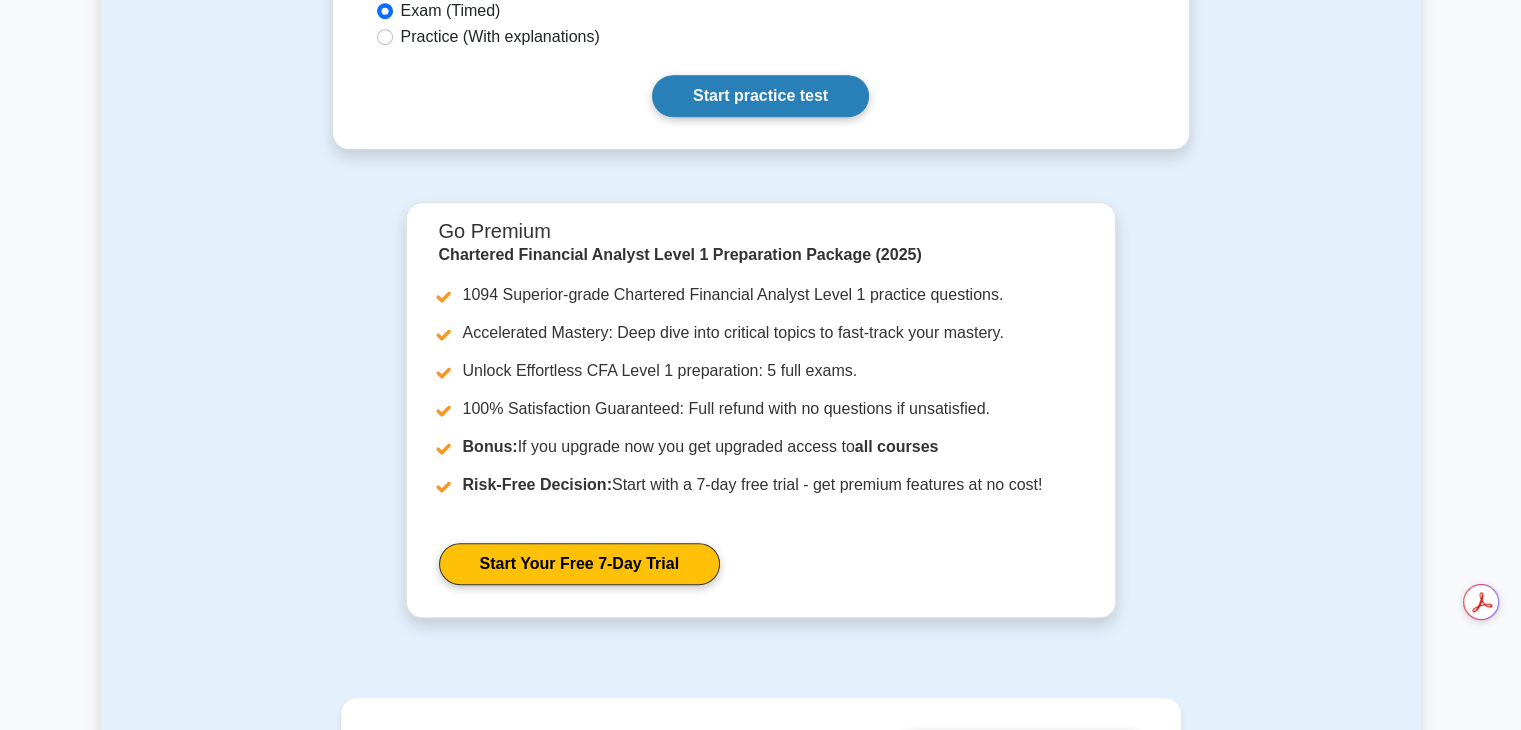 click on "Start practice test" at bounding box center (760, 96) 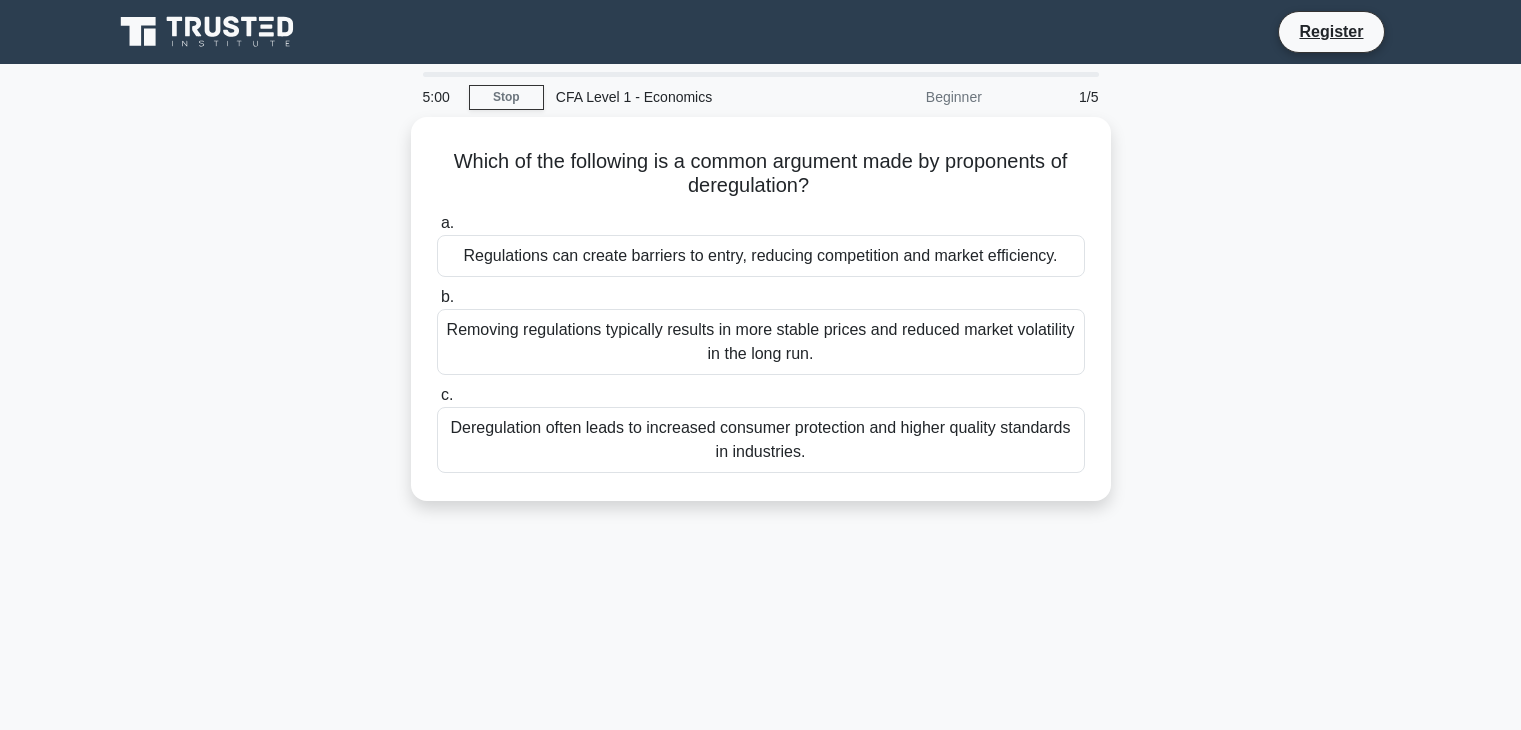 scroll, scrollTop: 0, scrollLeft: 0, axis: both 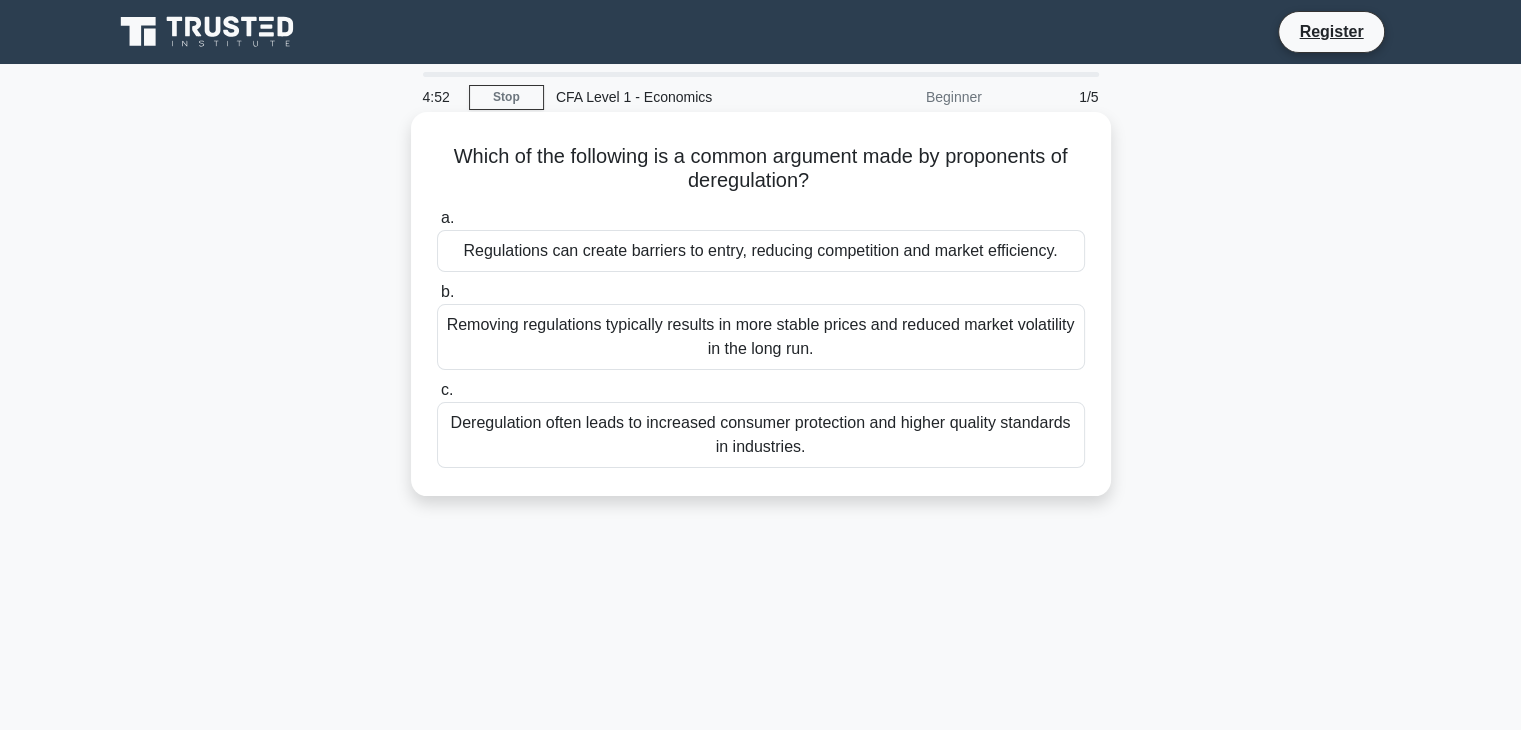 click on "Which of the following is a common argument made by proponents of deregulation?
.spinner_0XTQ{transform-origin:center;animation:spinner_y6GP .75s linear infinite}@keyframes spinner_y6GP{100%{transform:rotate(360deg)}}" at bounding box center (761, 169) 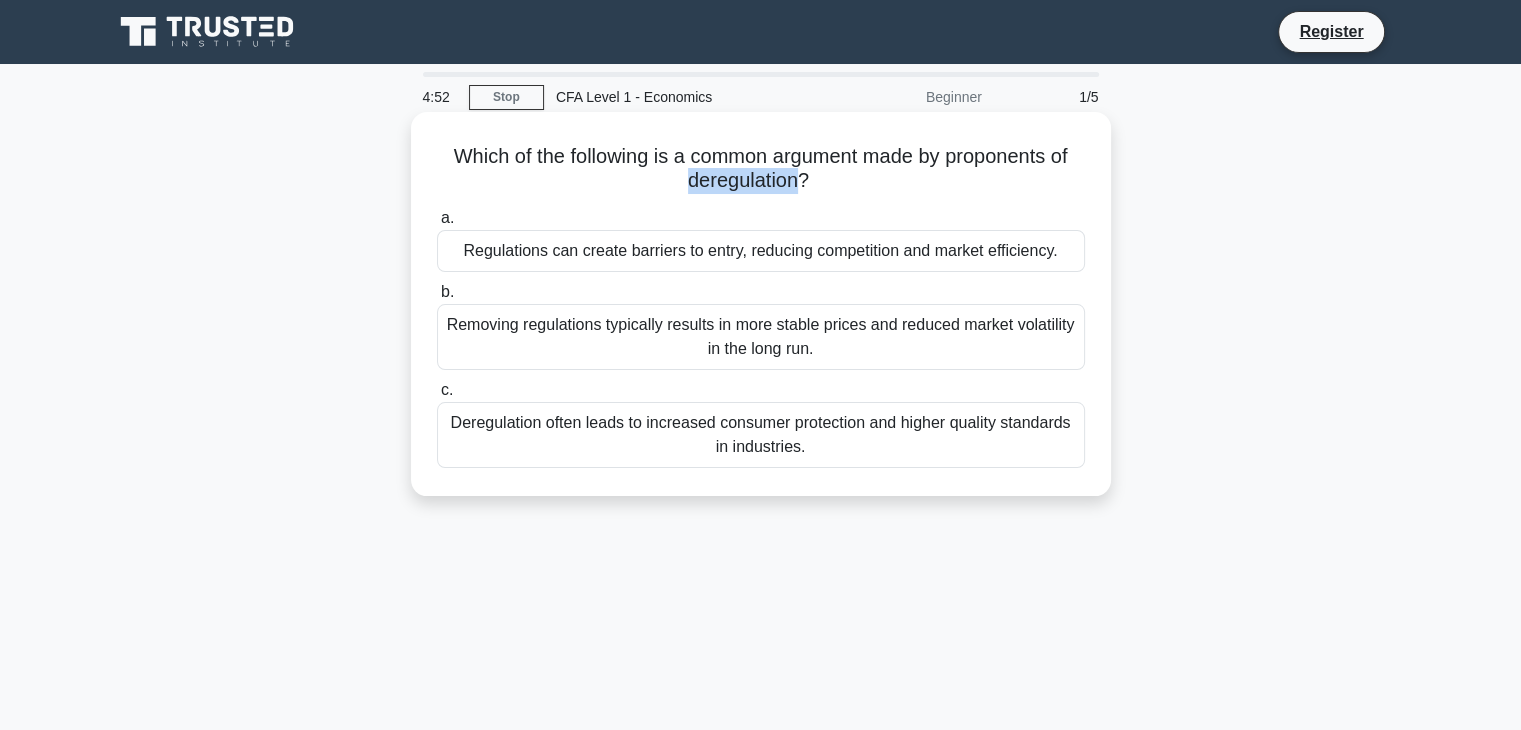 click on "Which of the following is a common argument made by proponents of deregulation?
.spinner_0XTQ{transform-origin:center;animation:spinner_y6GP .75s linear infinite}@keyframes spinner_y6GP{100%{transform:rotate(360deg)}}" at bounding box center [761, 169] 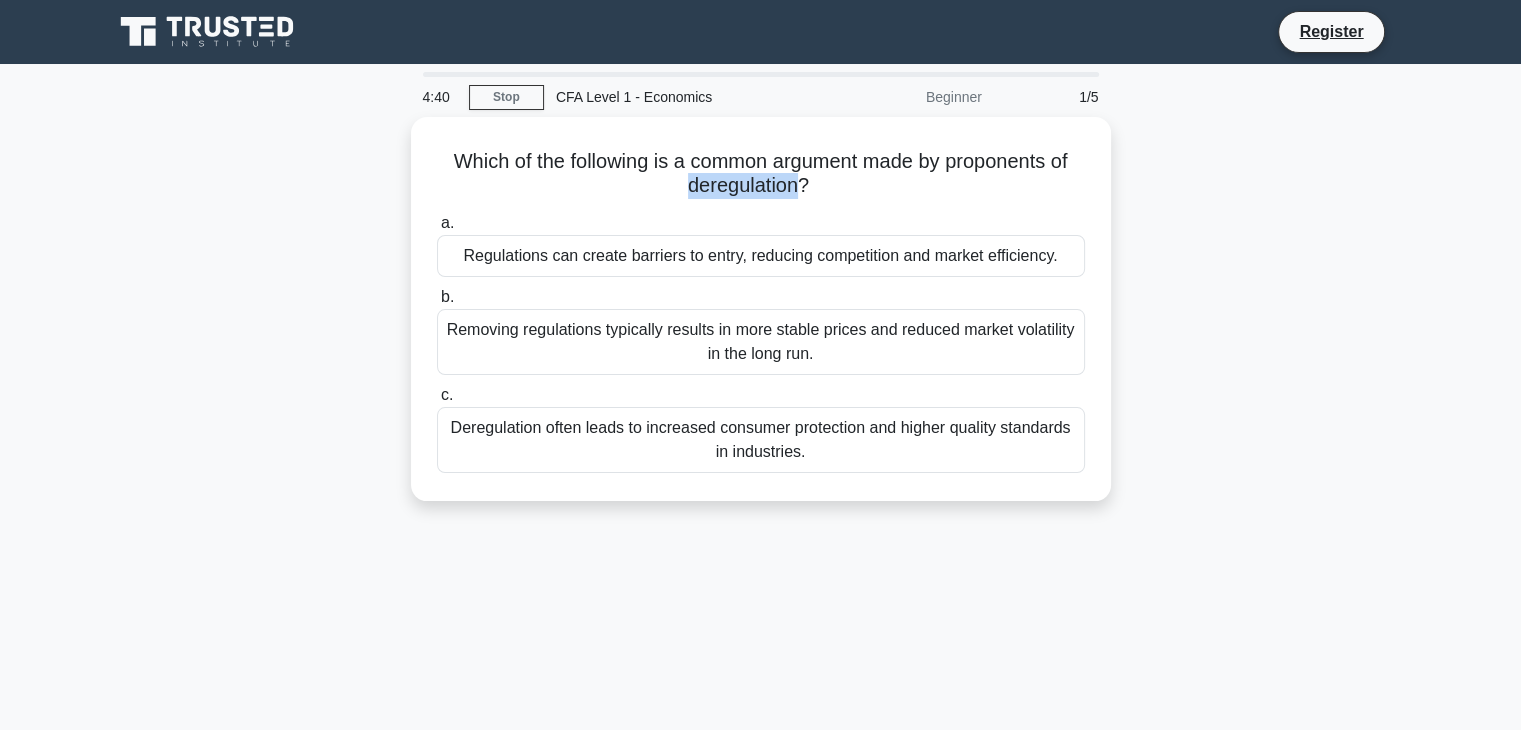 copy on "deregulation" 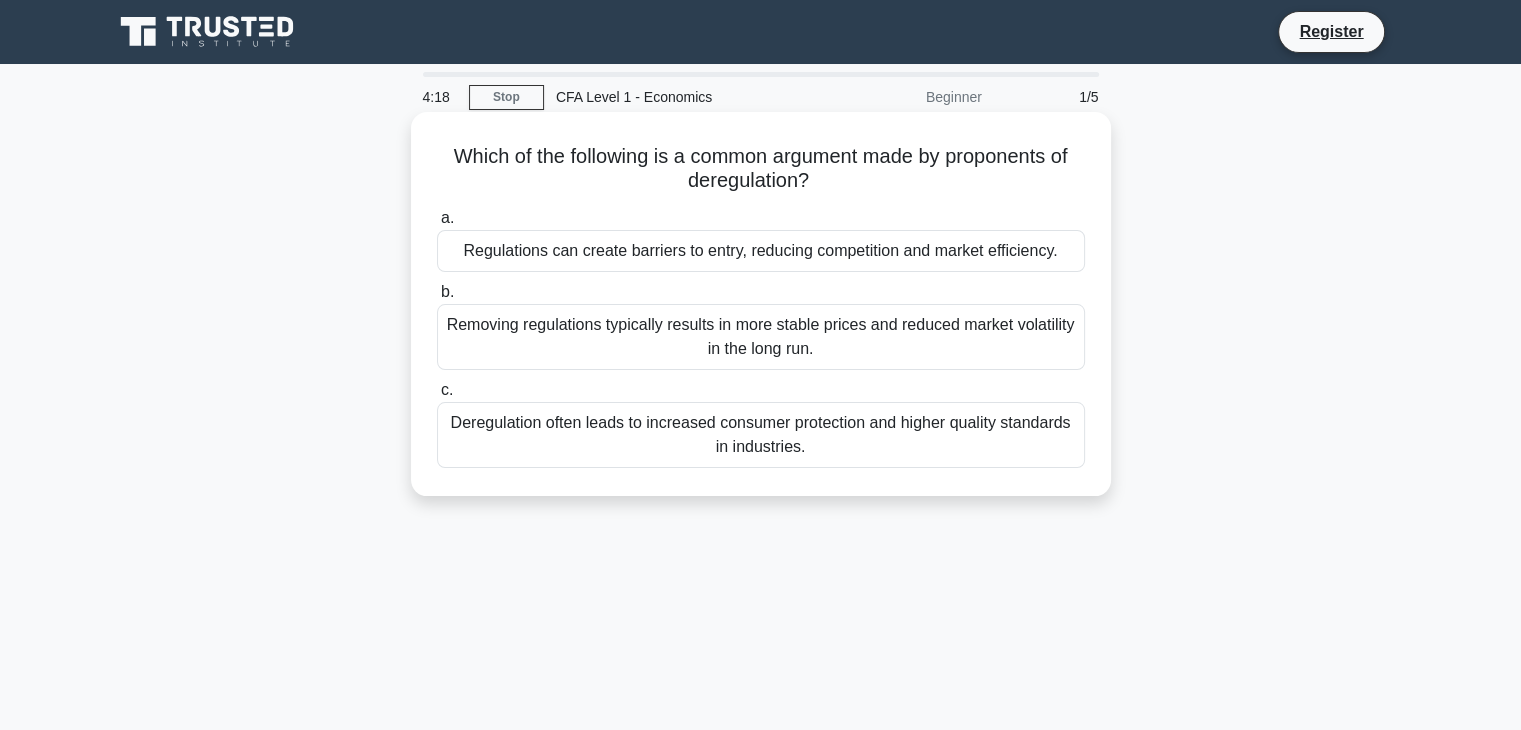 click on "a.
Regulations can create barriers to entry, reducing competition and market efficiency." at bounding box center (761, 239) 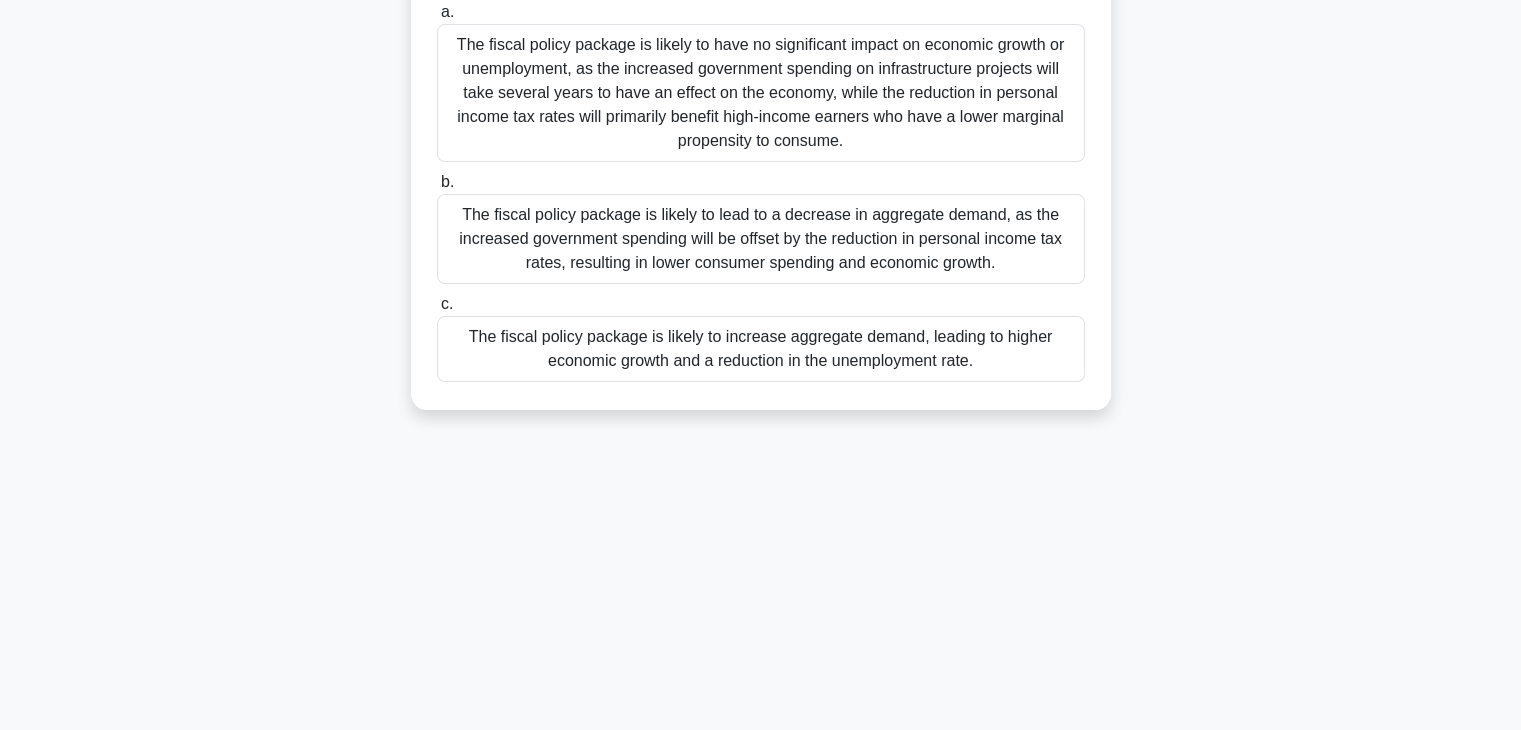 scroll, scrollTop: 0, scrollLeft: 0, axis: both 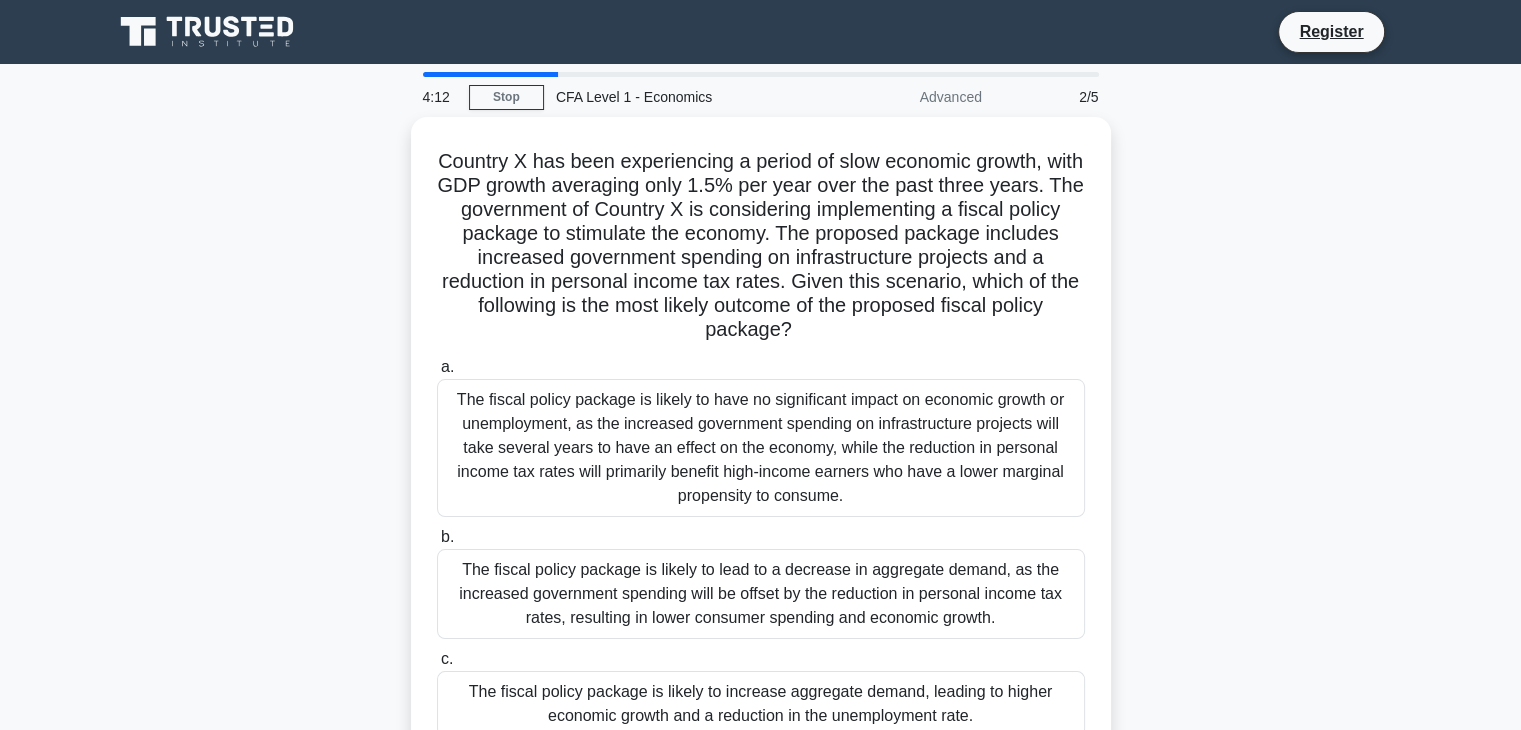 click at bounding box center (490, 74) 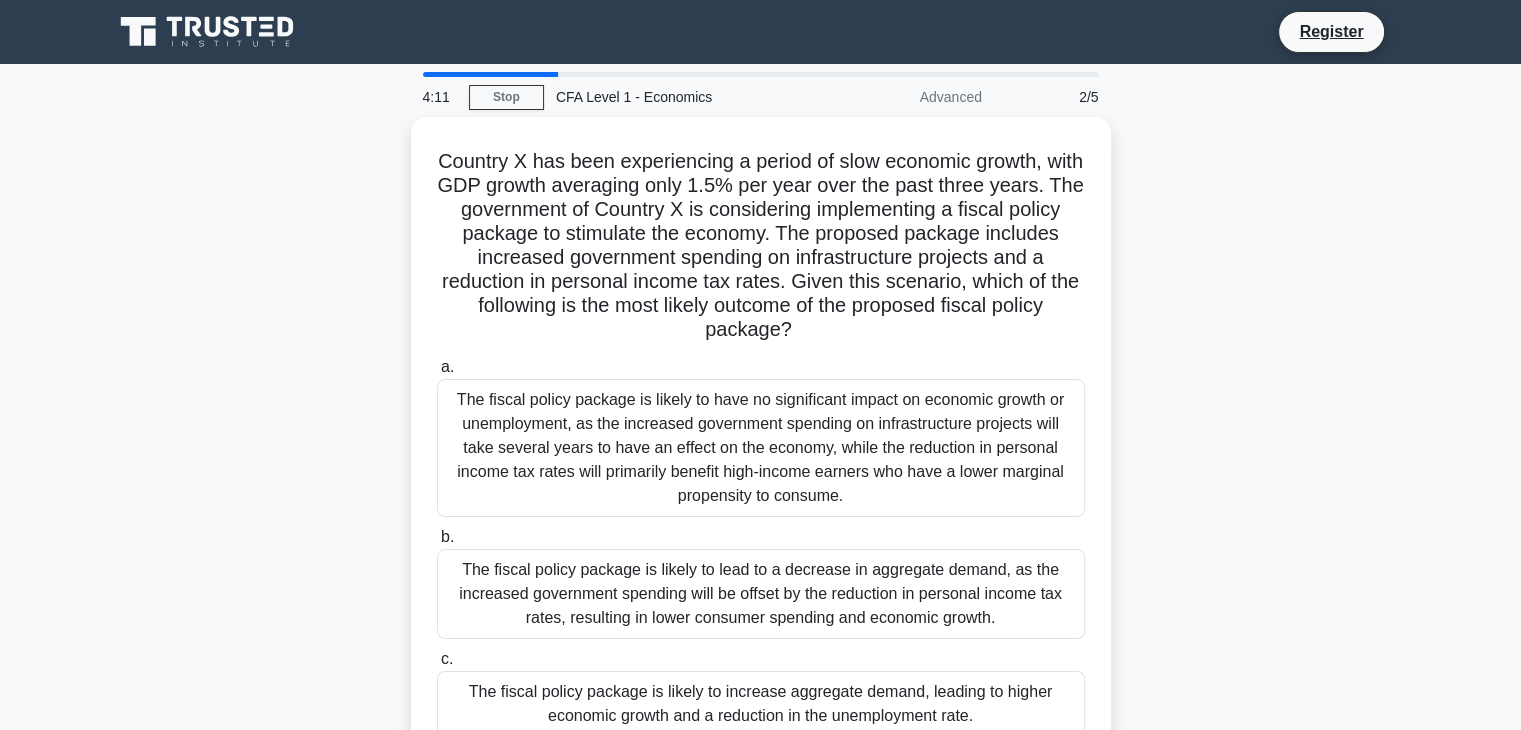 click at bounding box center (490, 74) 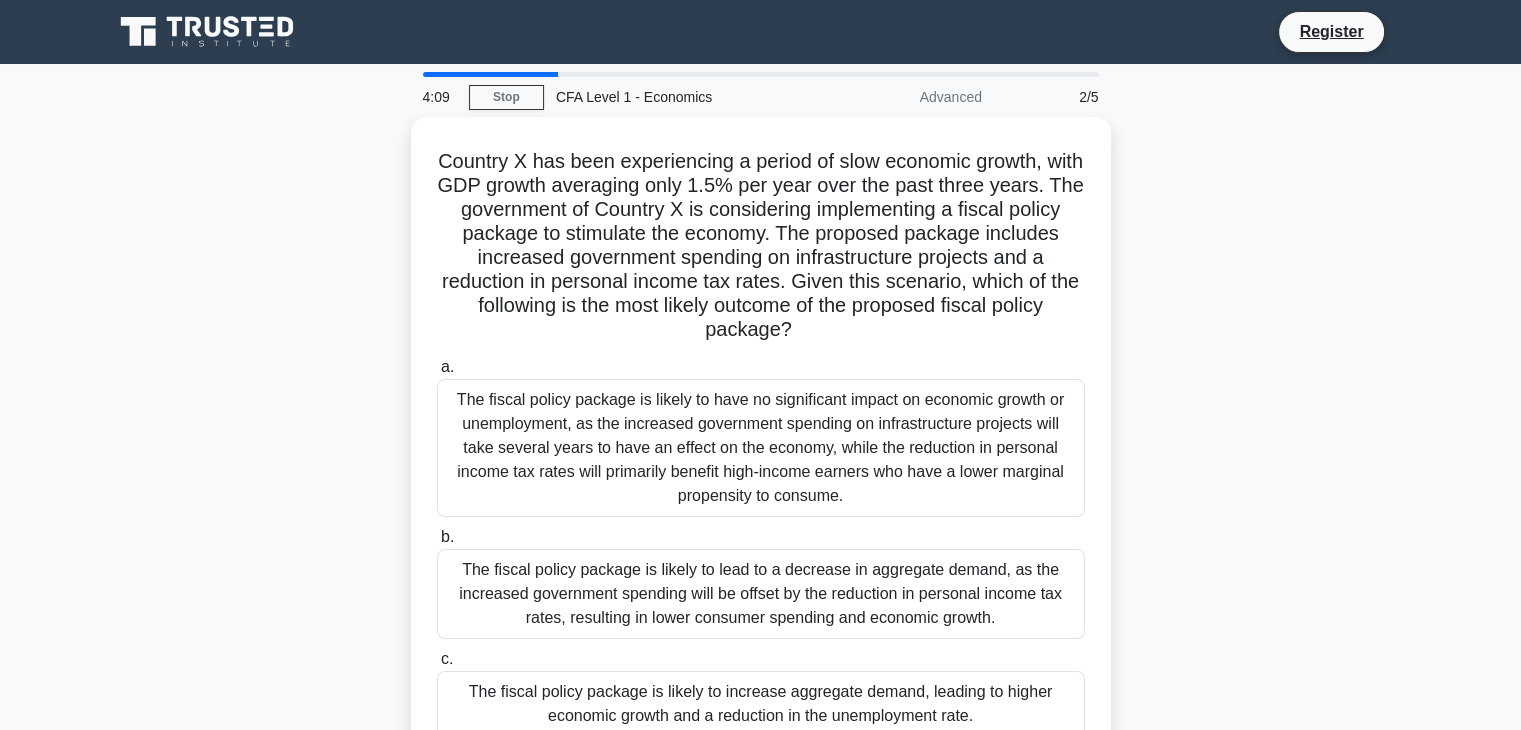 click on "2/5" at bounding box center [1052, 97] 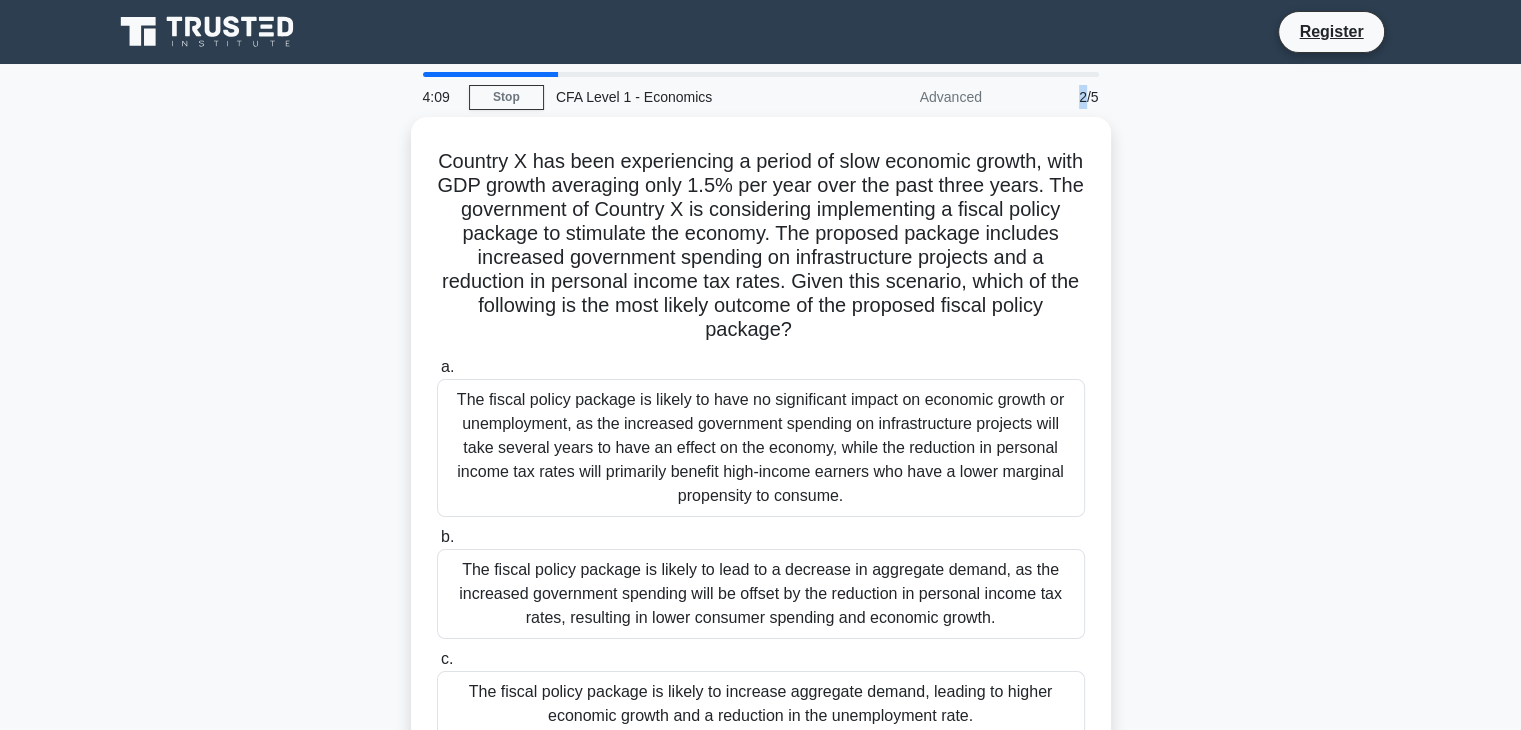 click on "2/5" at bounding box center (1052, 97) 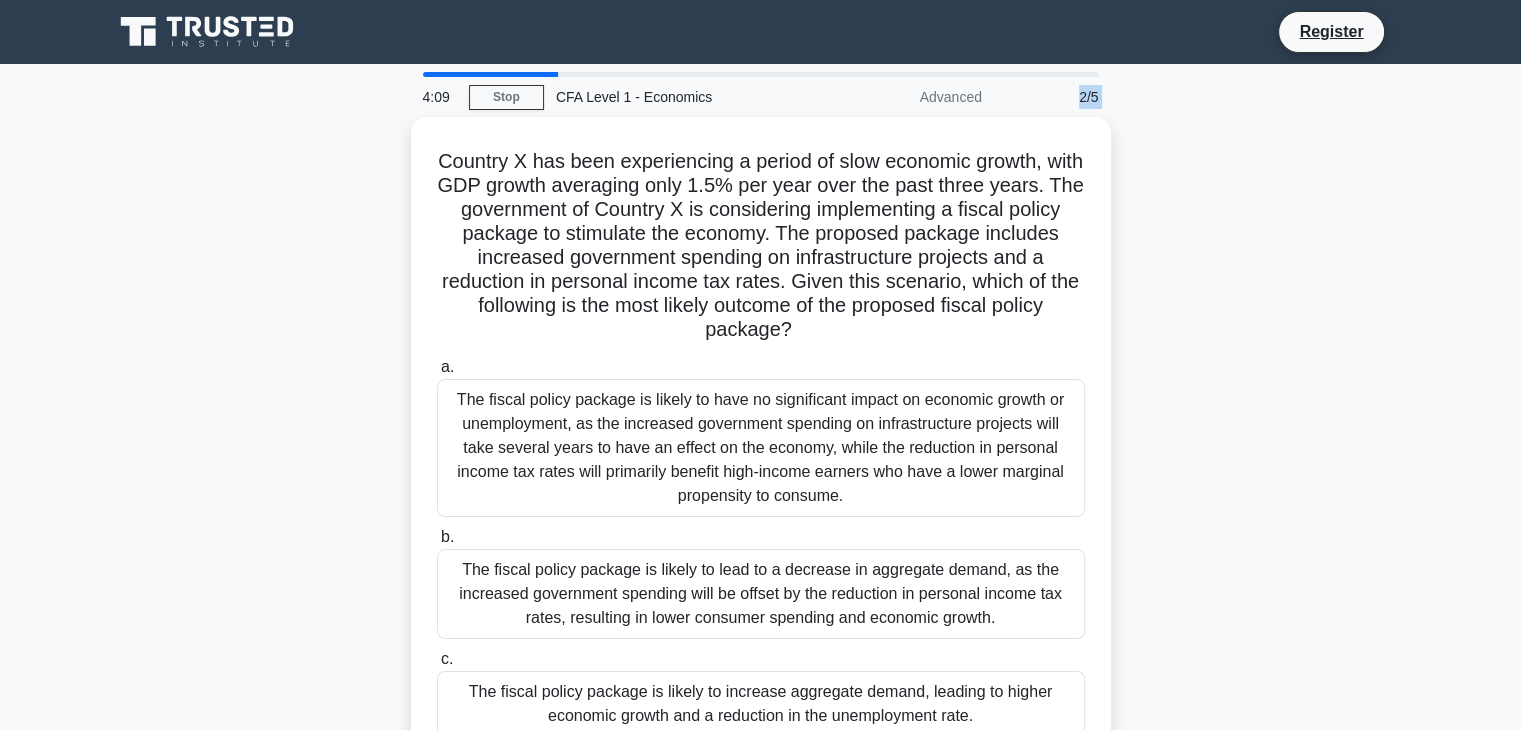 click on "2/5" at bounding box center (1052, 97) 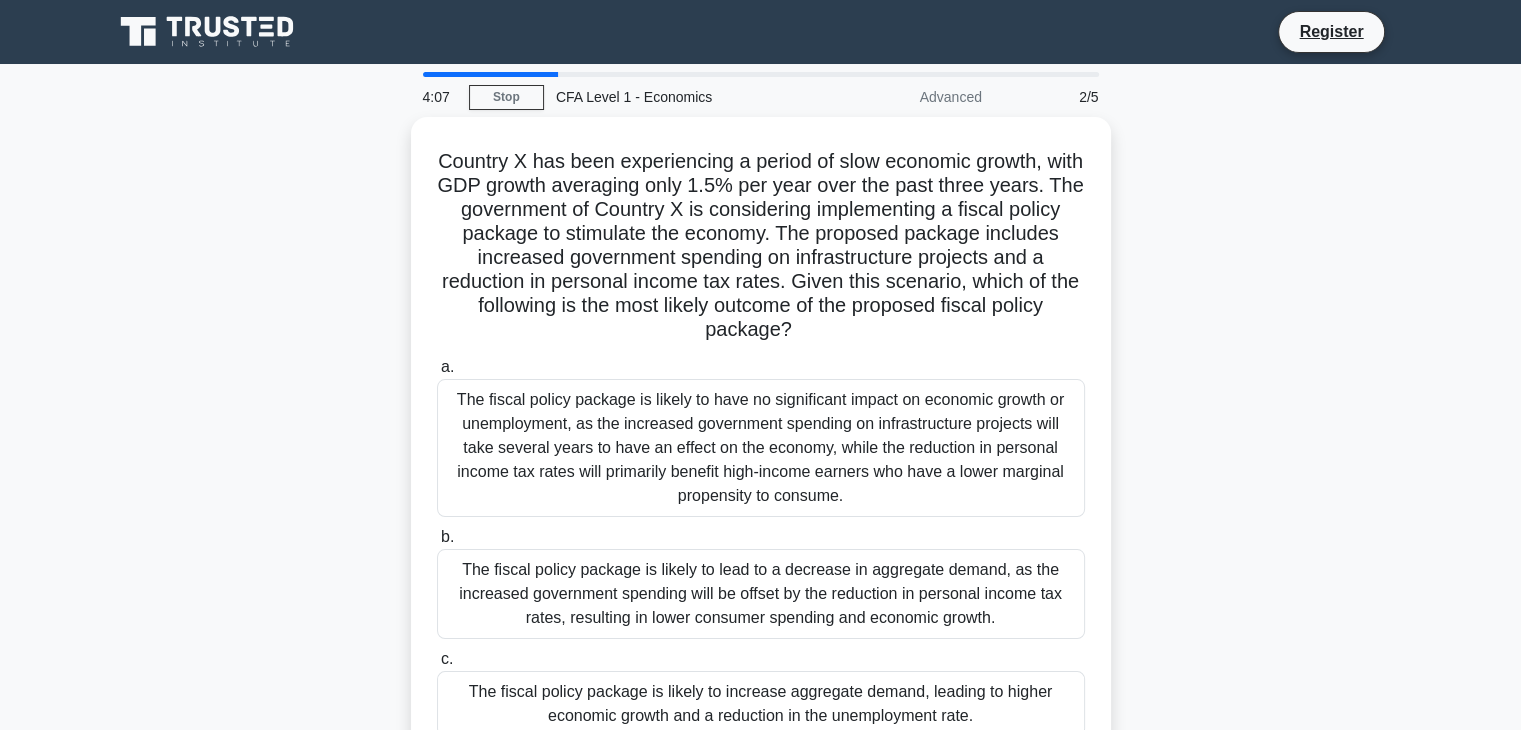 click on "CFA Level 1  - Economics" at bounding box center (681, 97) 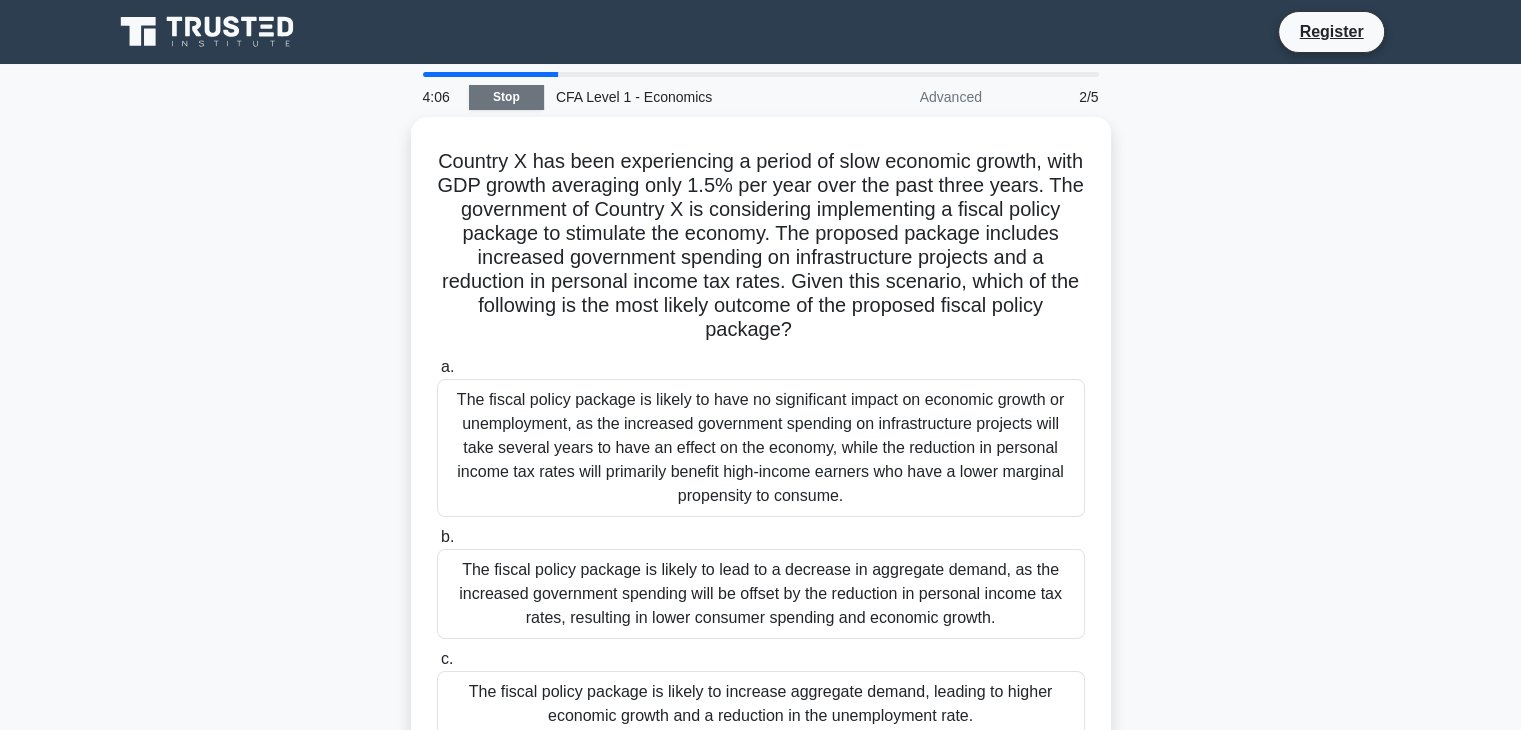 click on "Stop" at bounding box center (506, 97) 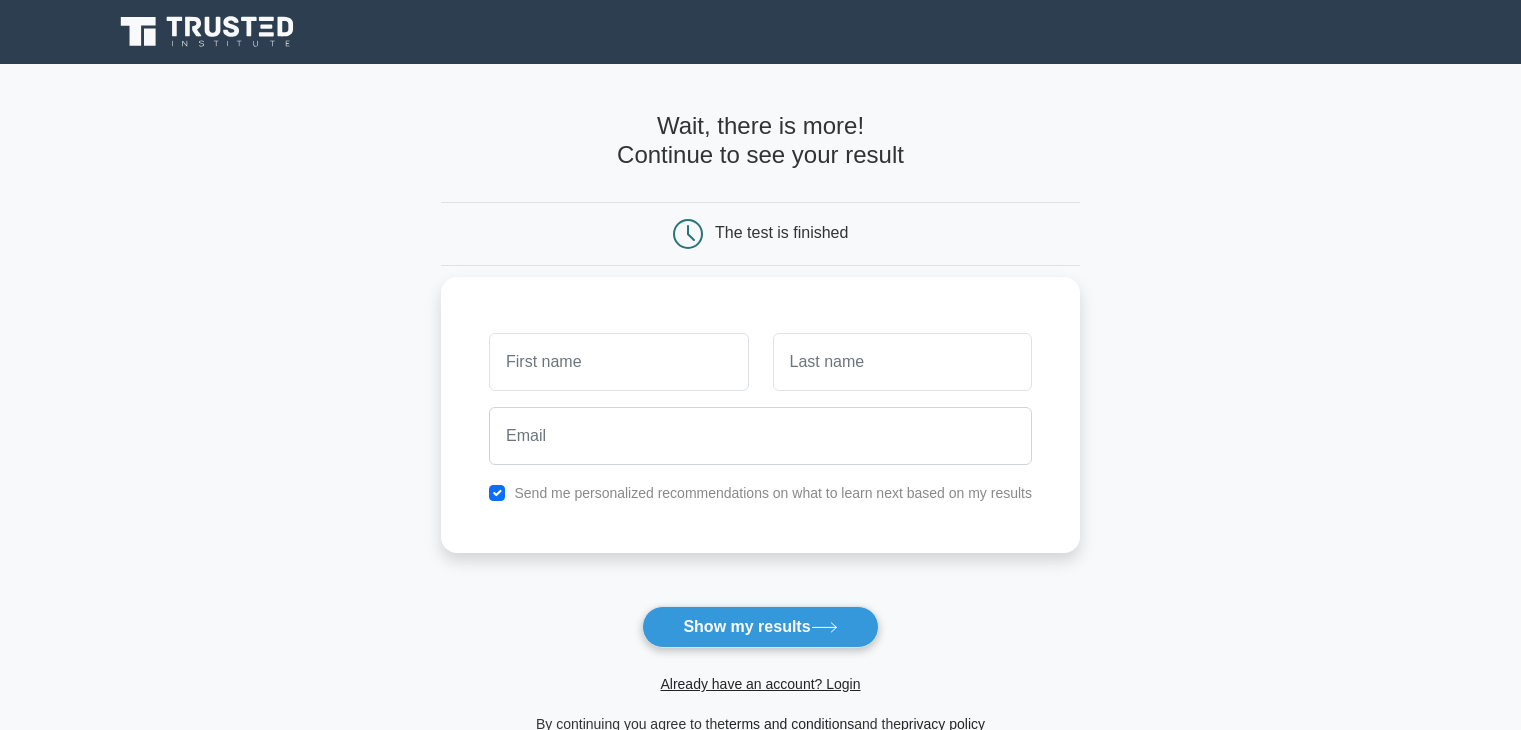 scroll, scrollTop: 0, scrollLeft: 0, axis: both 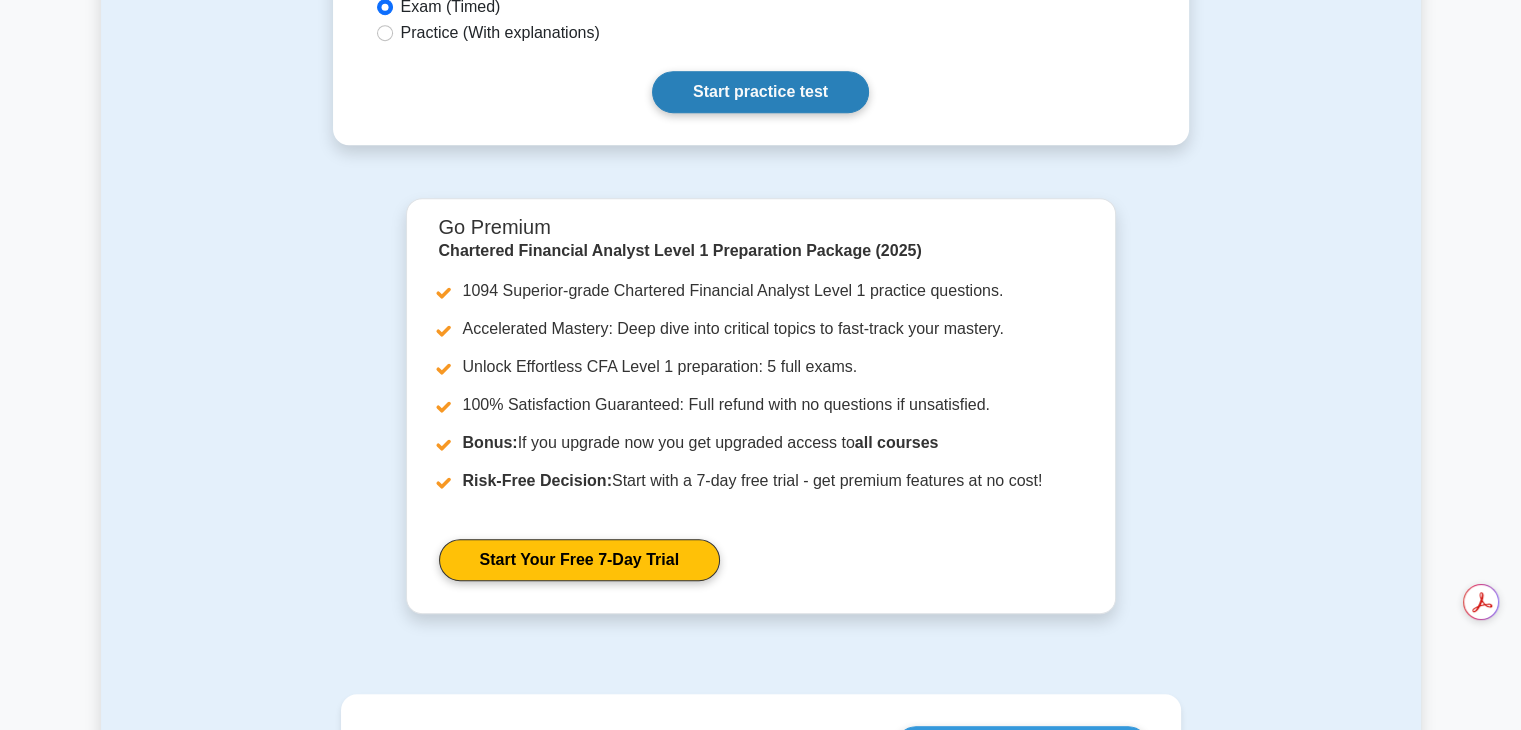 click on "Start practice test" at bounding box center [760, 92] 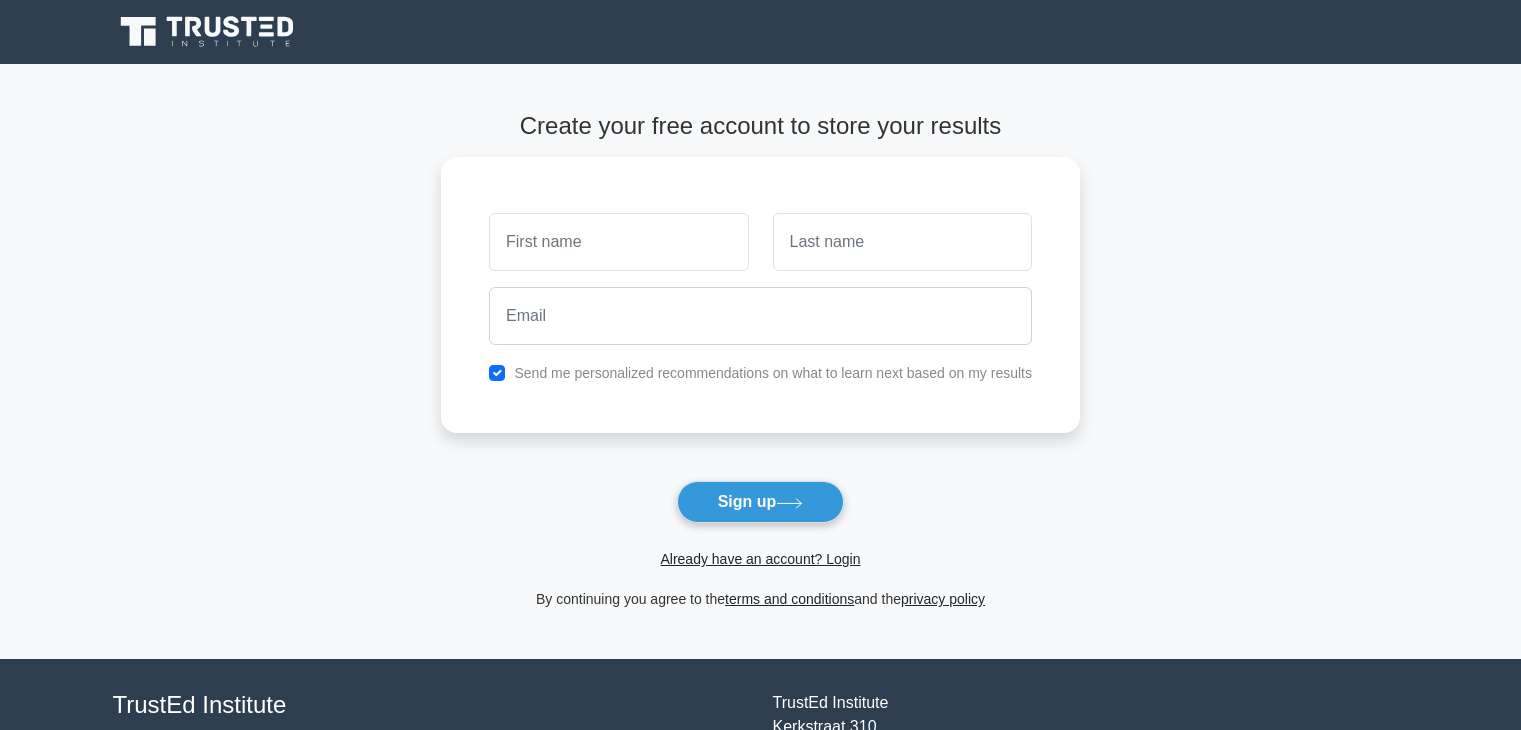 scroll, scrollTop: 0, scrollLeft: 0, axis: both 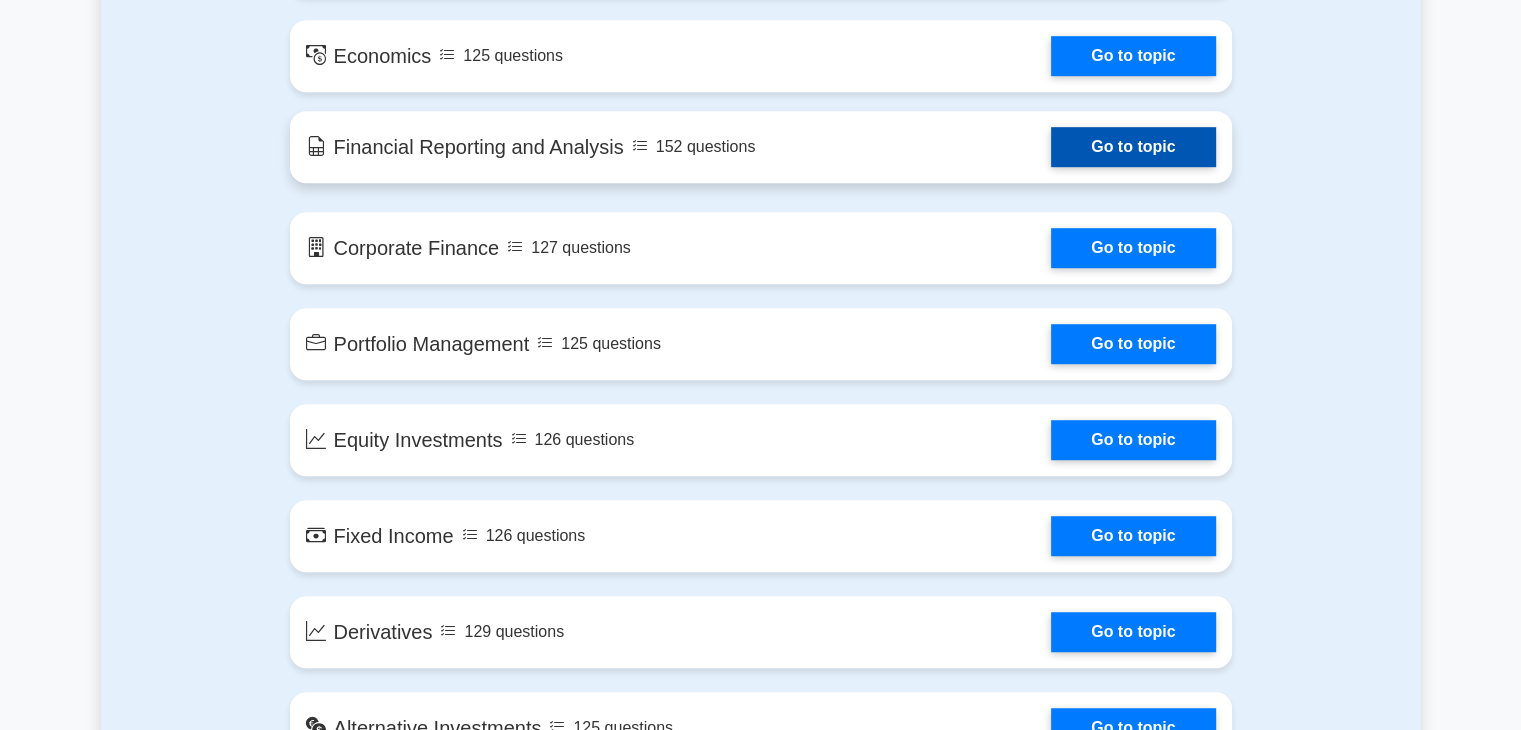 click on "Go to topic" at bounding box center [1133, 147] 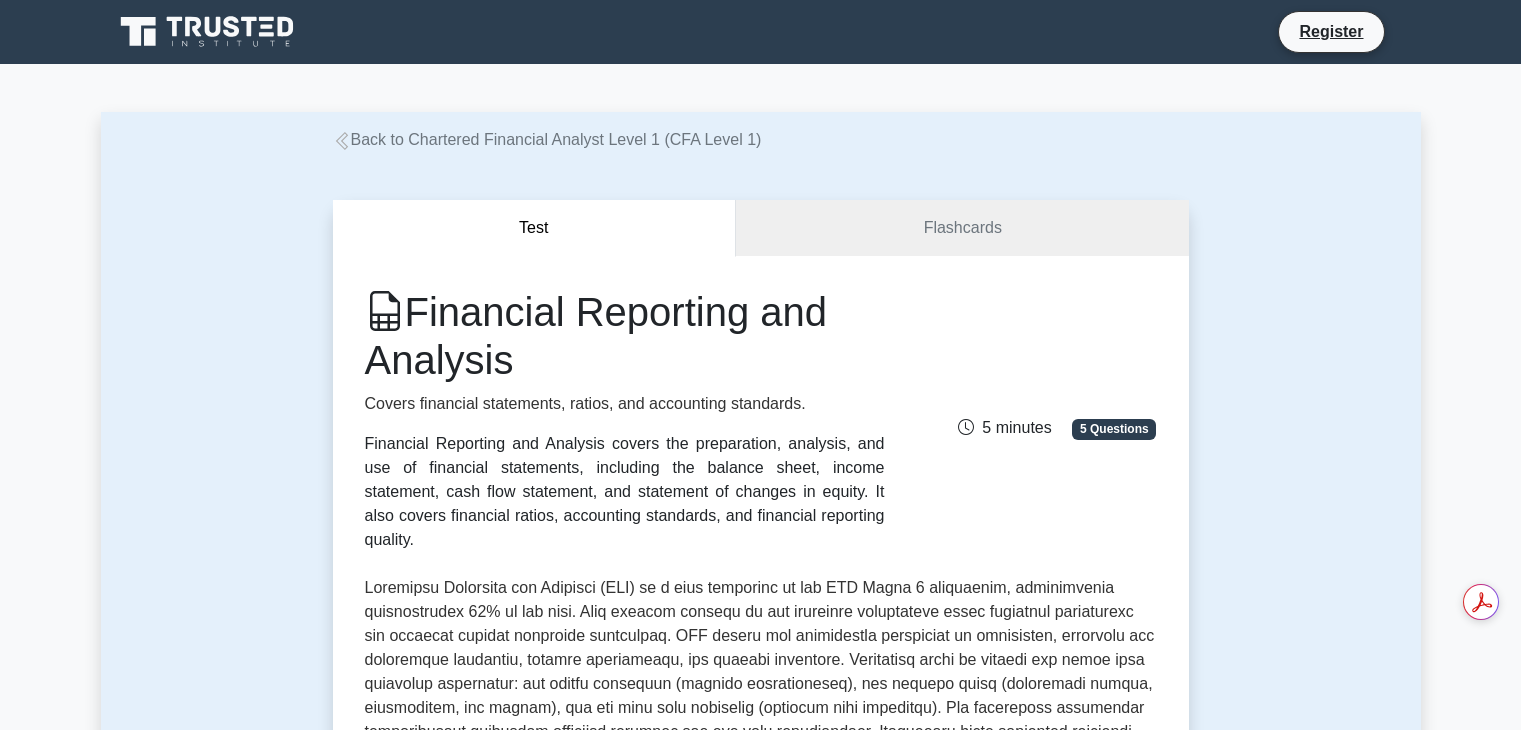 scroll, scrollTop: 0, scrollLeft: 0, axis: both 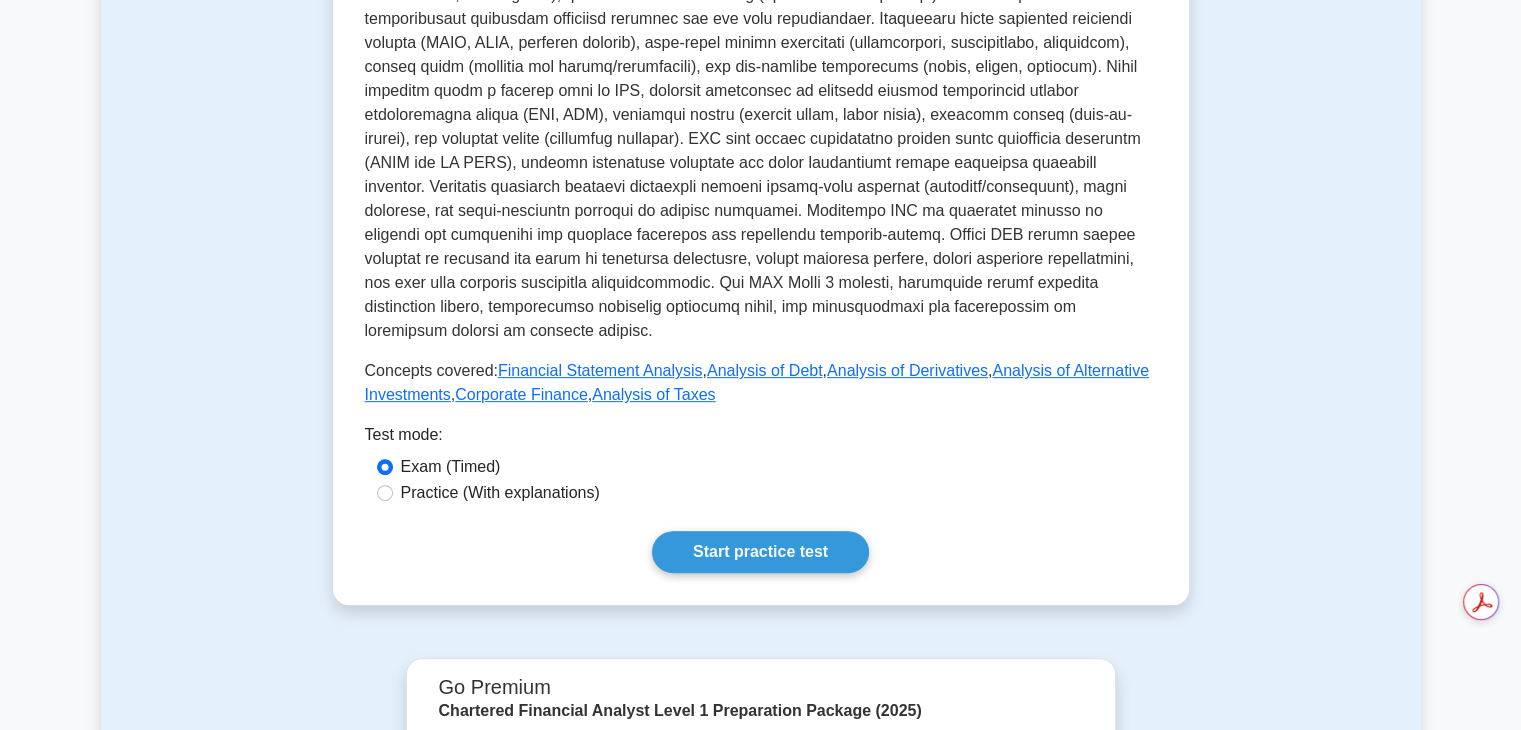 click on "Practice (With explanations)" at bounding box center [500, 493] 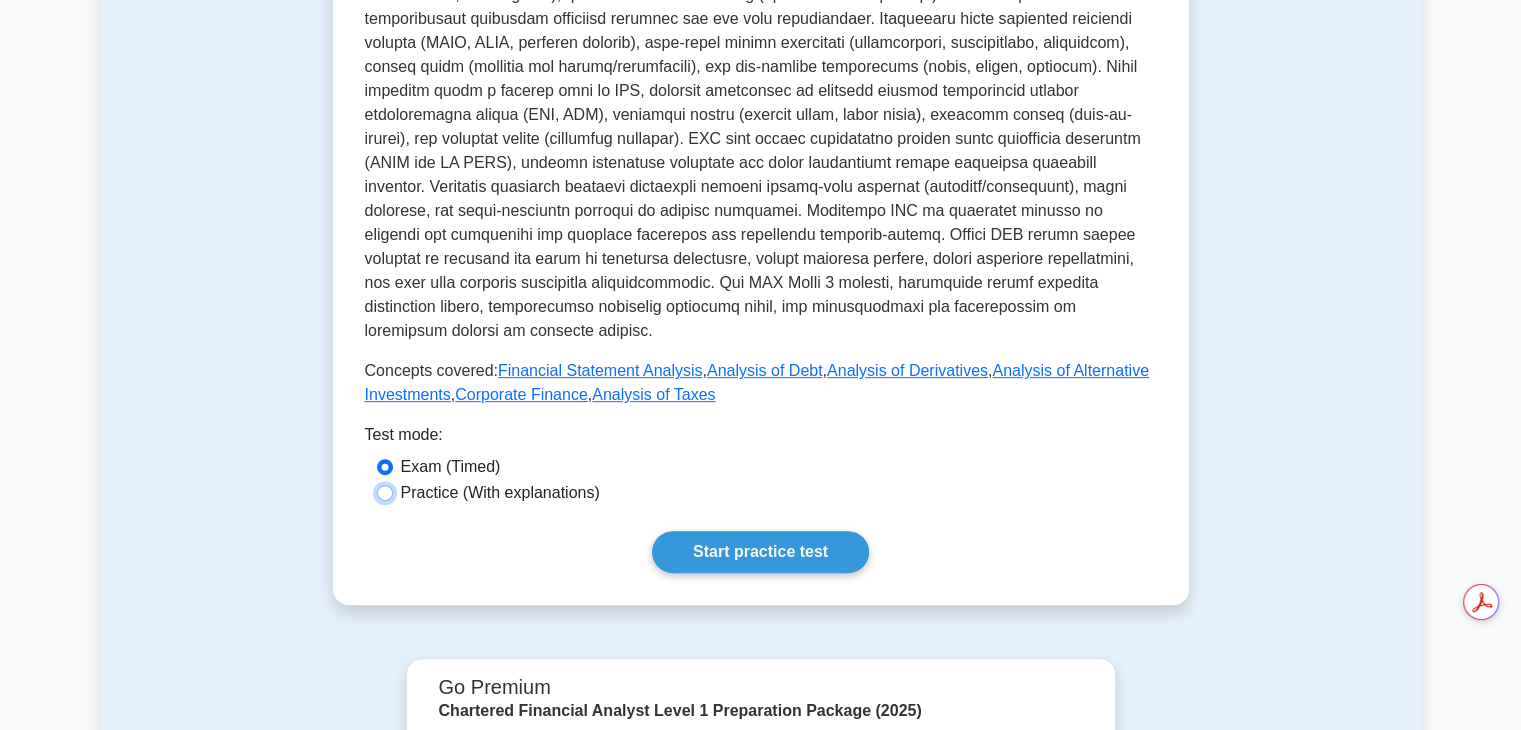 click on "Practice (With explanations)" at bounding box center (385, 493) 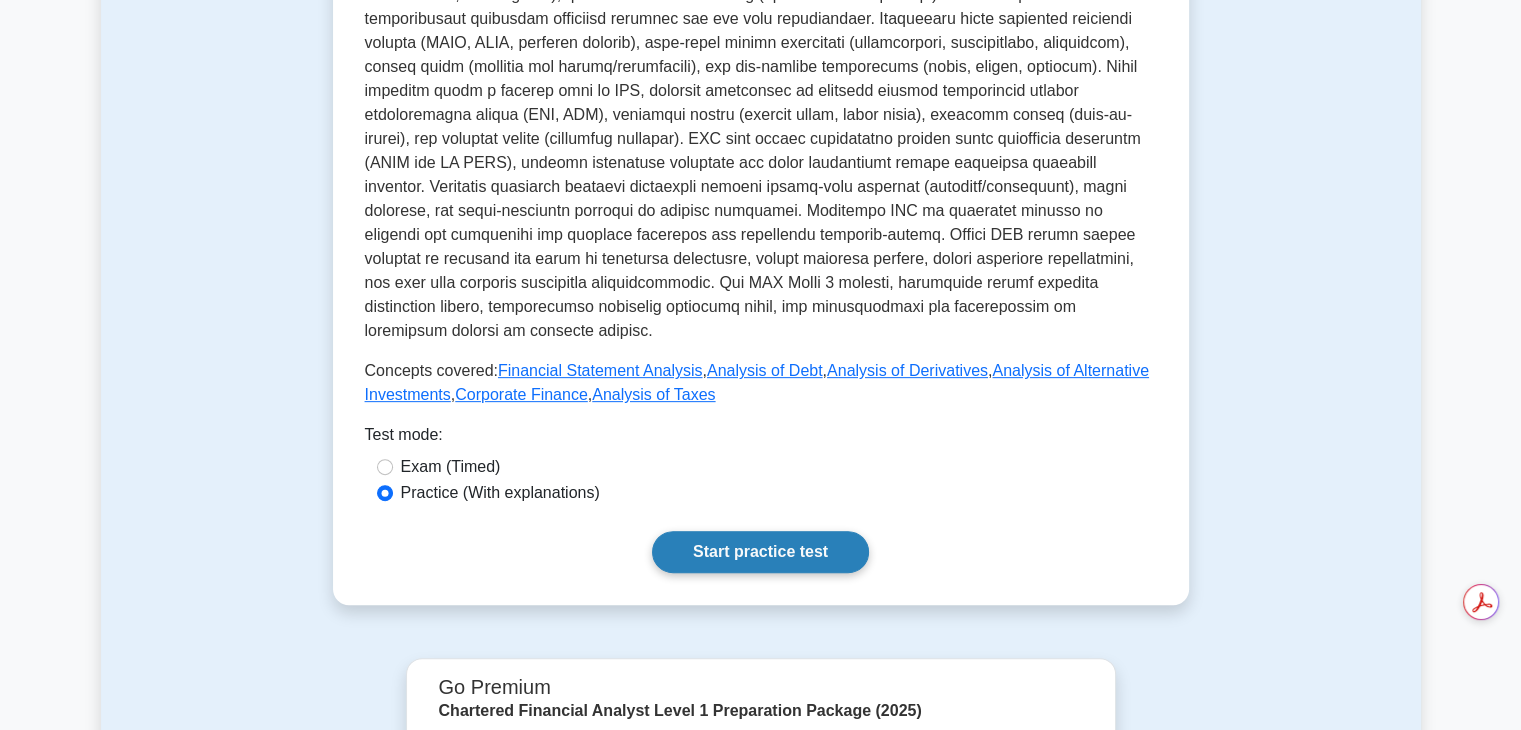 click on "Start practice test" at bounding box center (760, 552) 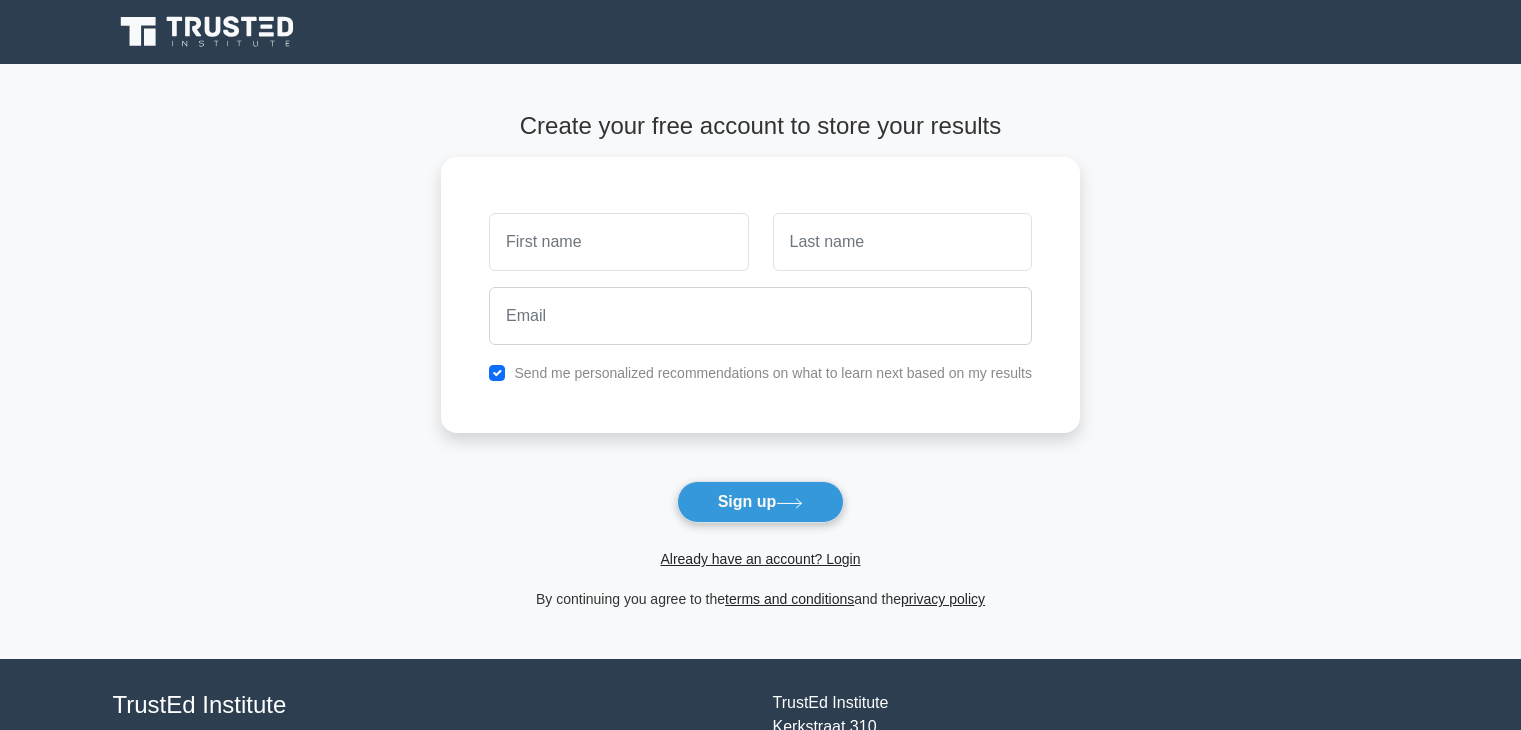 scroll, scrollTop: 0, scrollLeft: 0, axis: both 